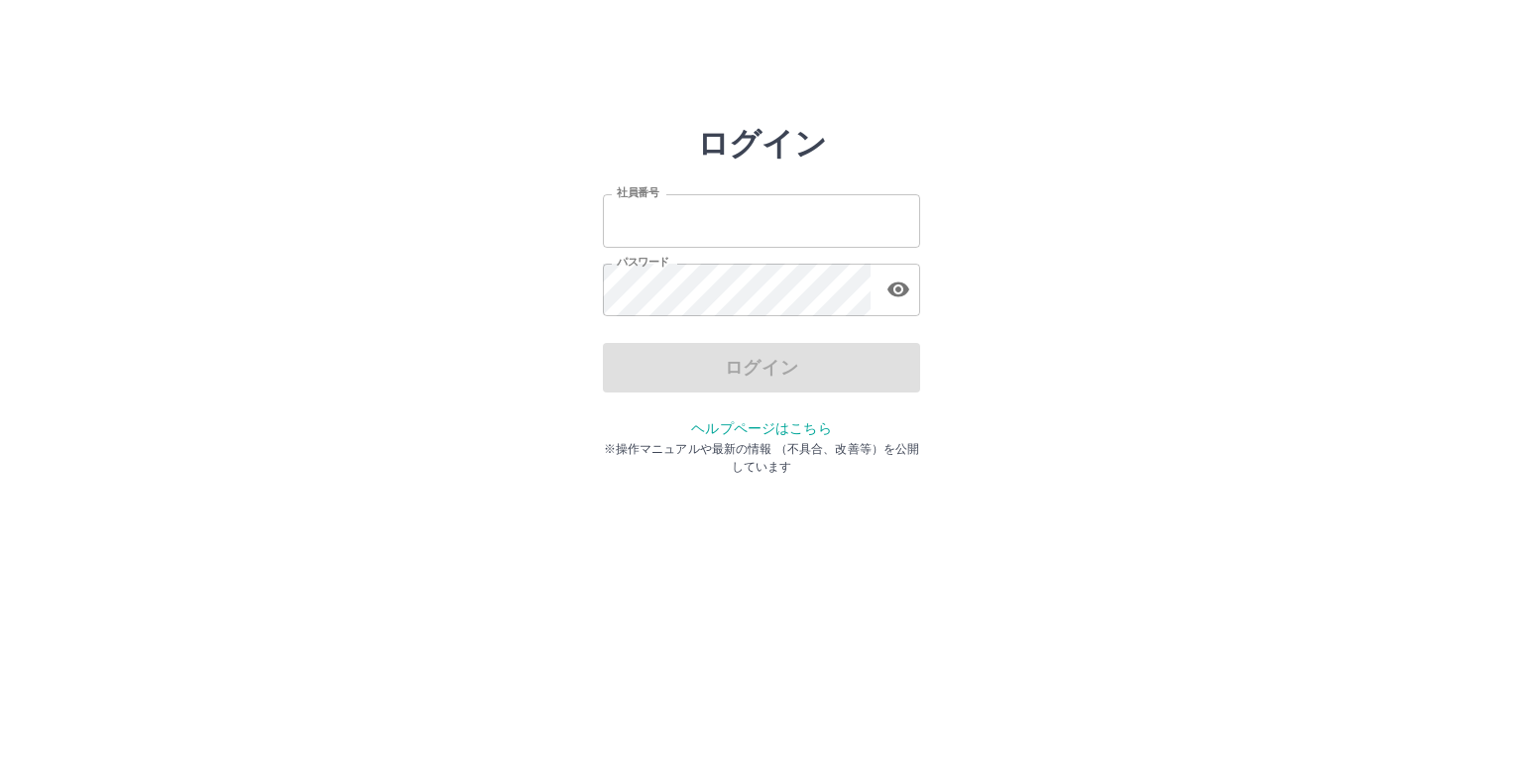 scroll, scrollTop: 0, scrollLeft: 0, axis: both 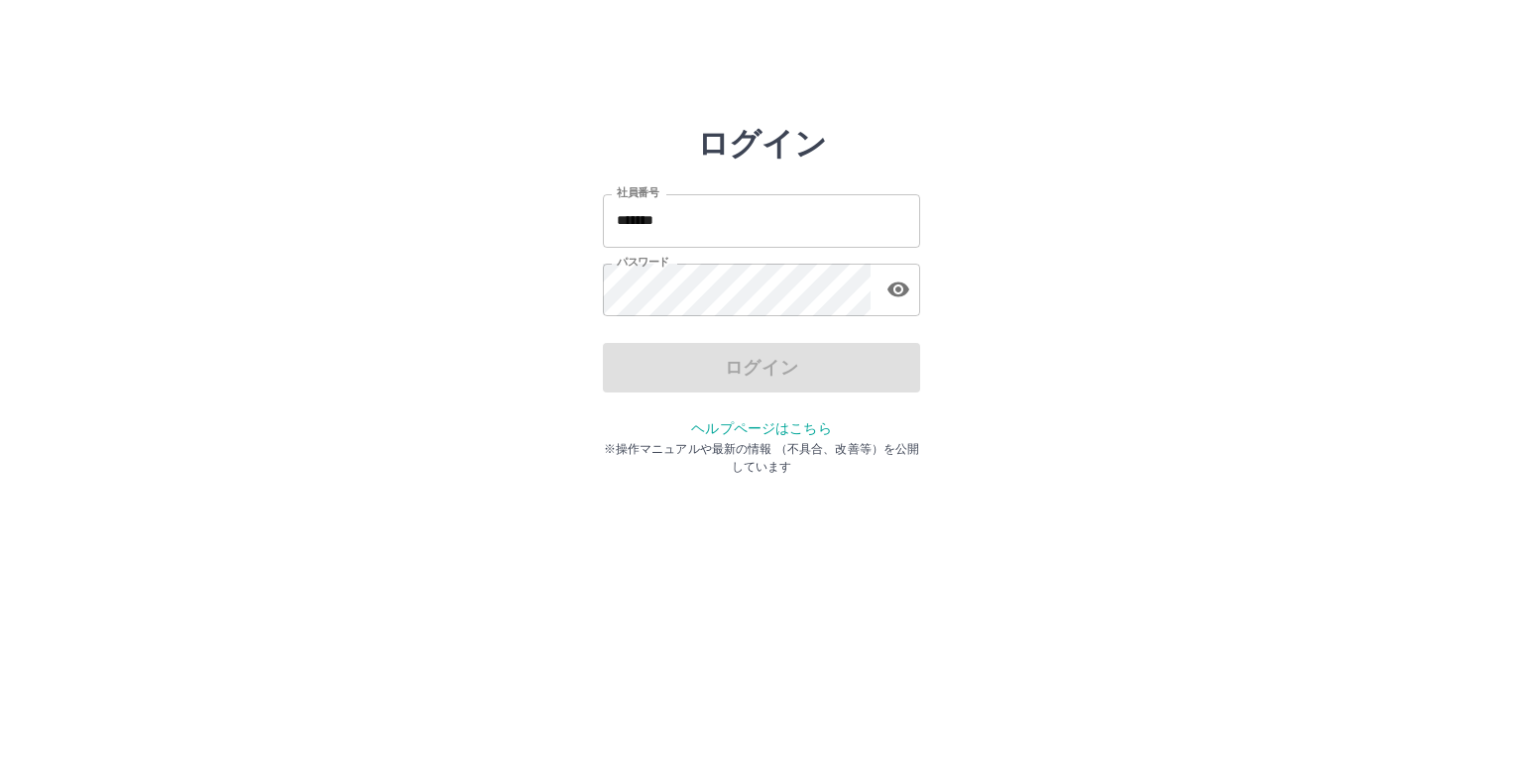 click on "*******" at bounding box center [762, 220] 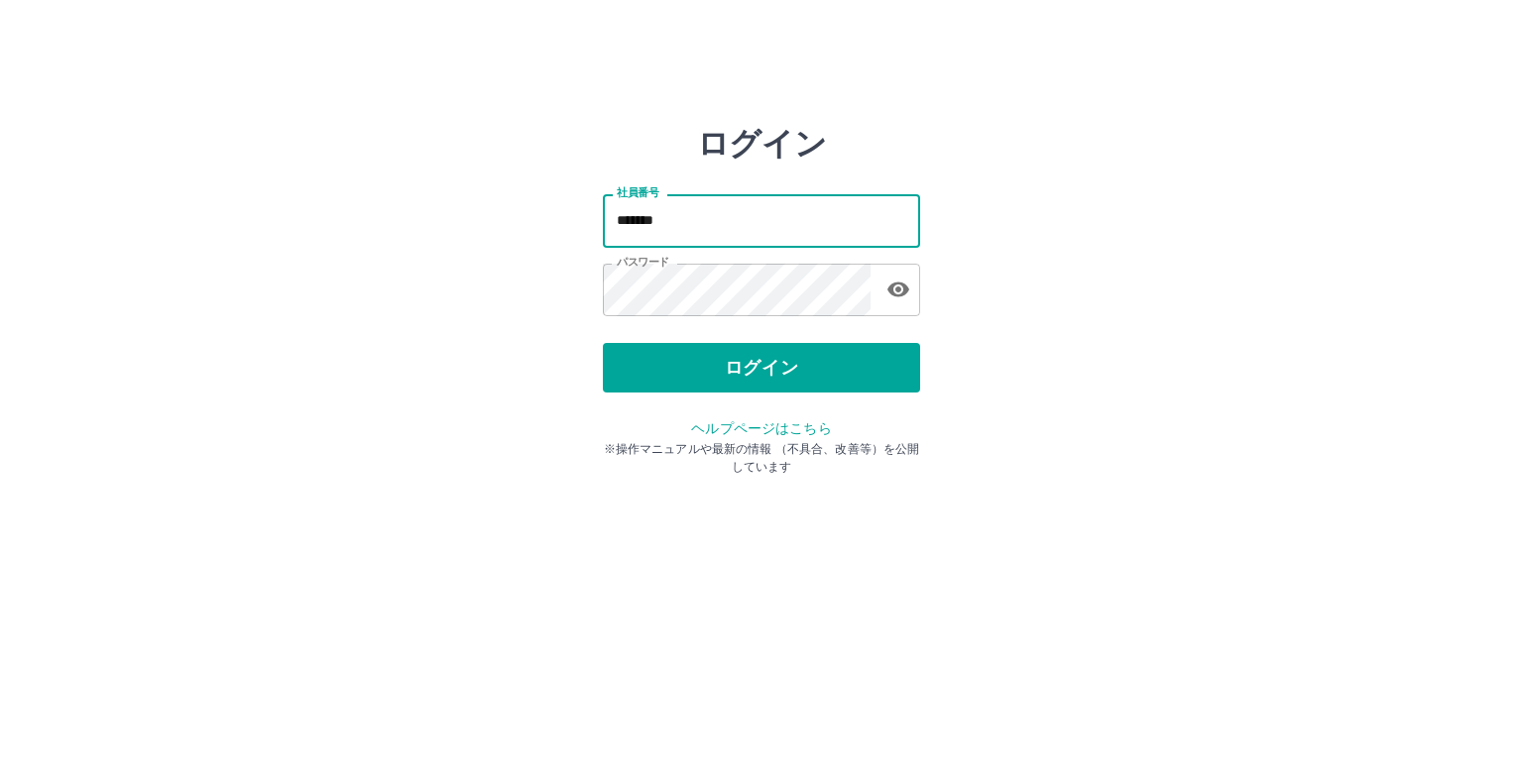 type on "*******" 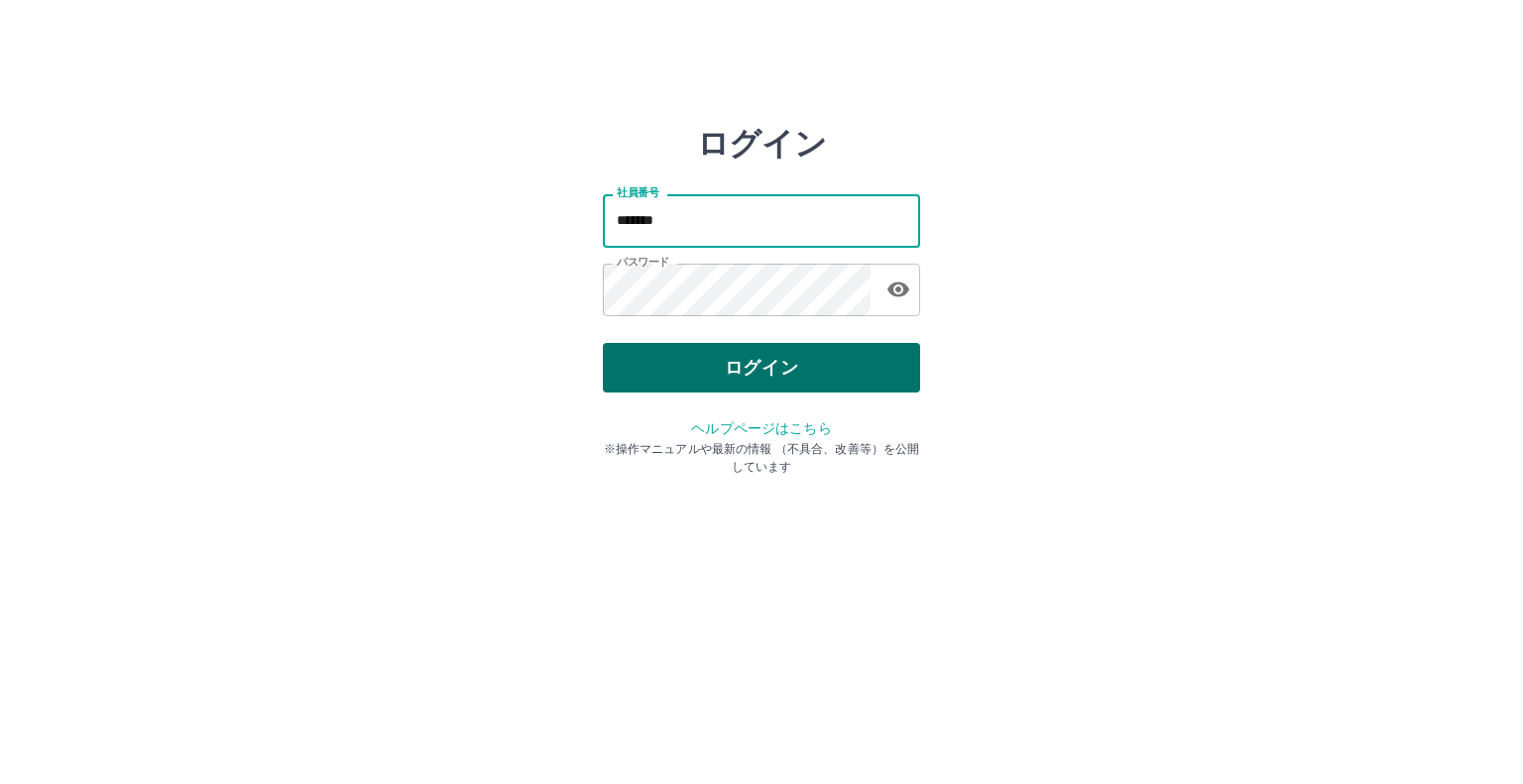 click on "ログイン" at bounding box center [762, 368] 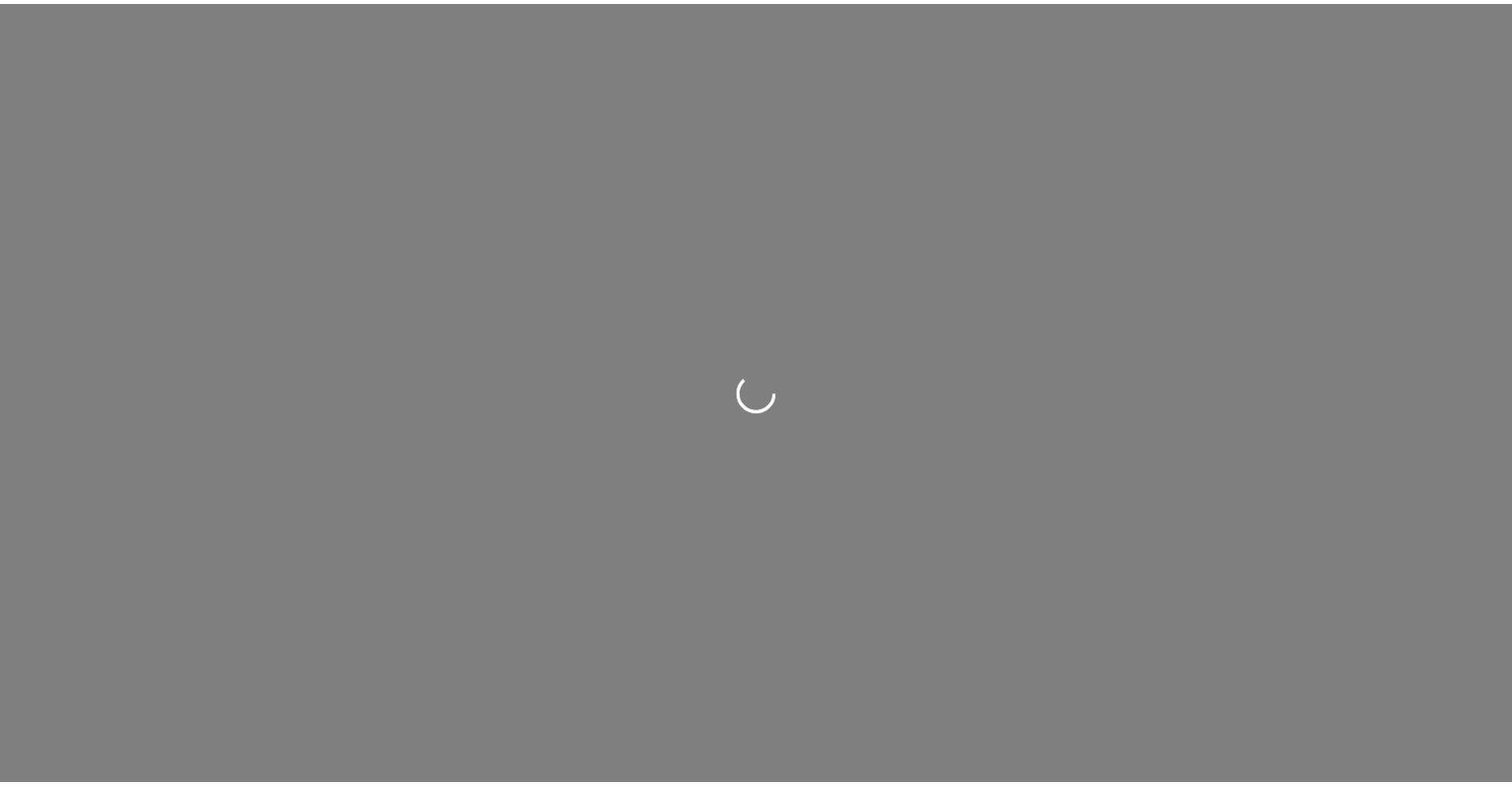 scroll, scrollTop: 0, scrollLeft: 0, axis: both 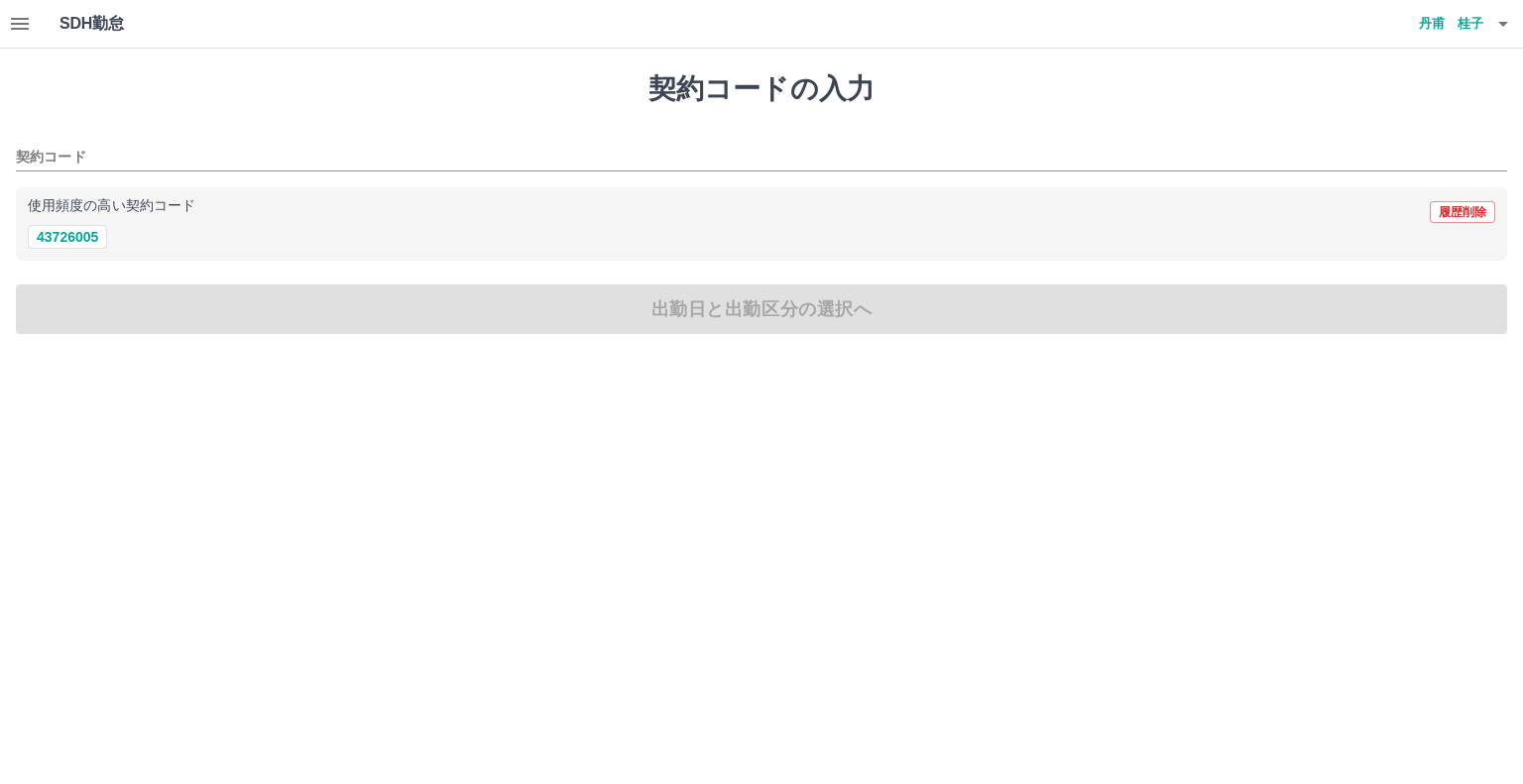 click 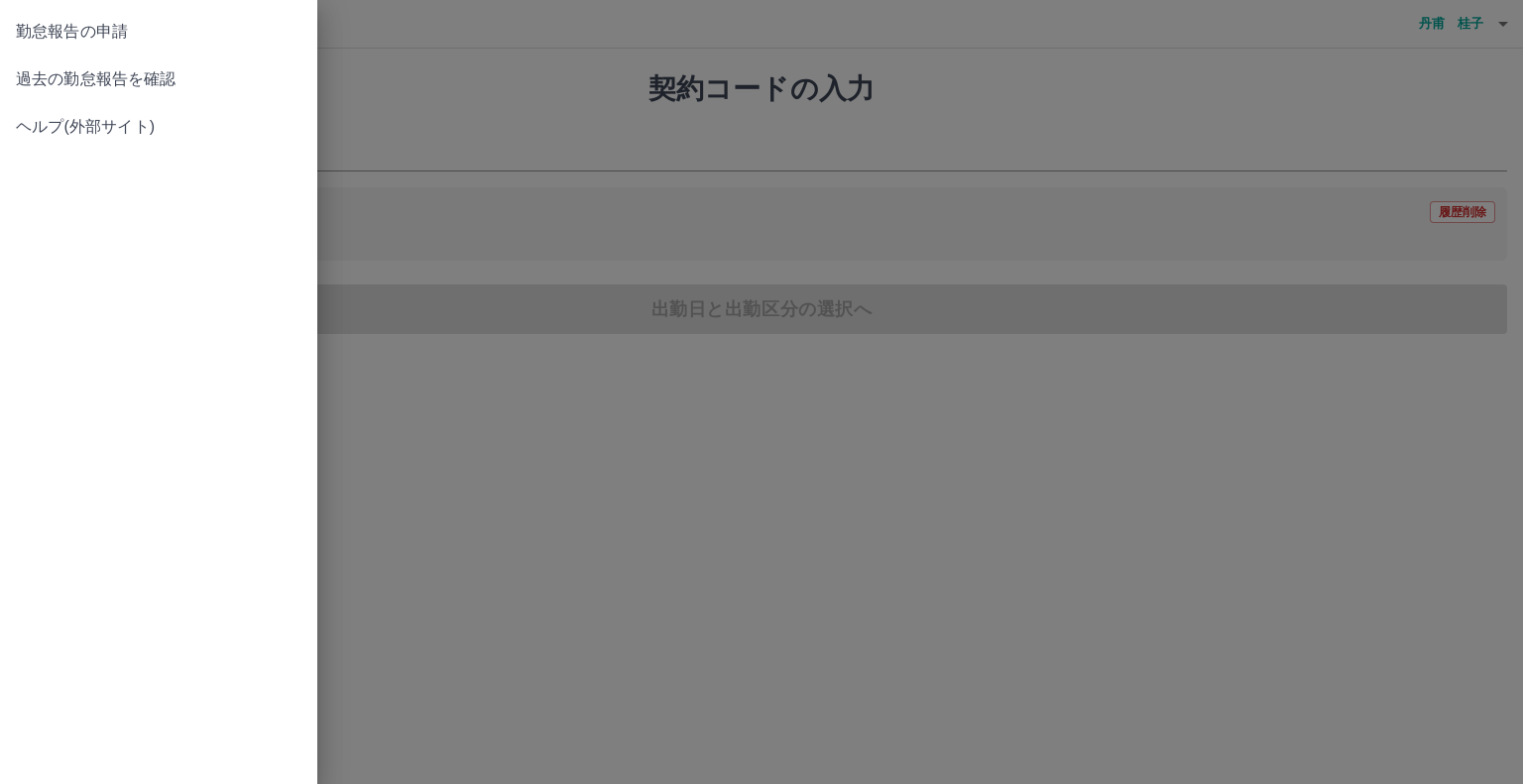 click on "過去の勤怠報告を確認" at bounding box center (159, 79) 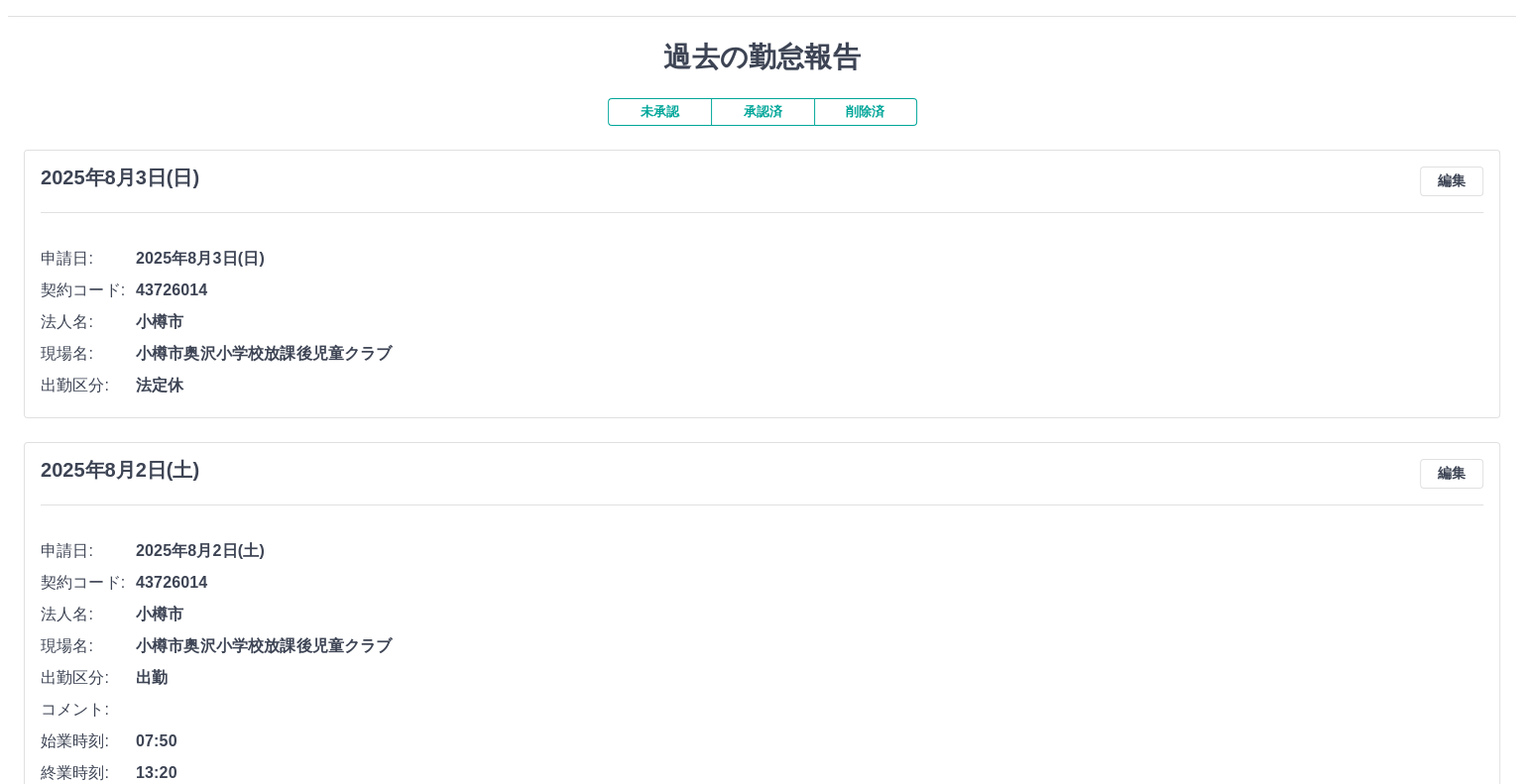 scroll, scrollTop: 0, scrollLeft: 0, axis: both 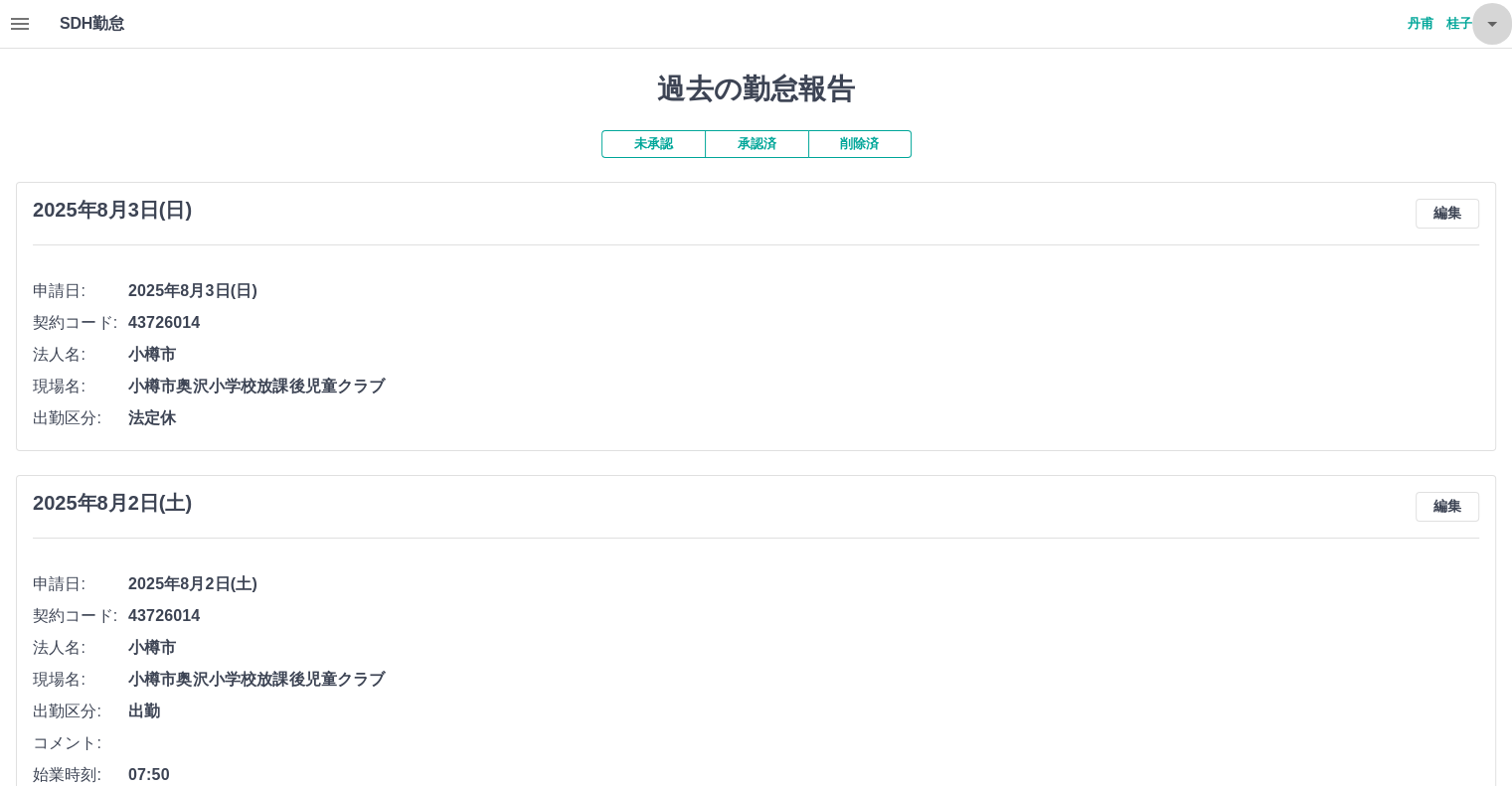 click 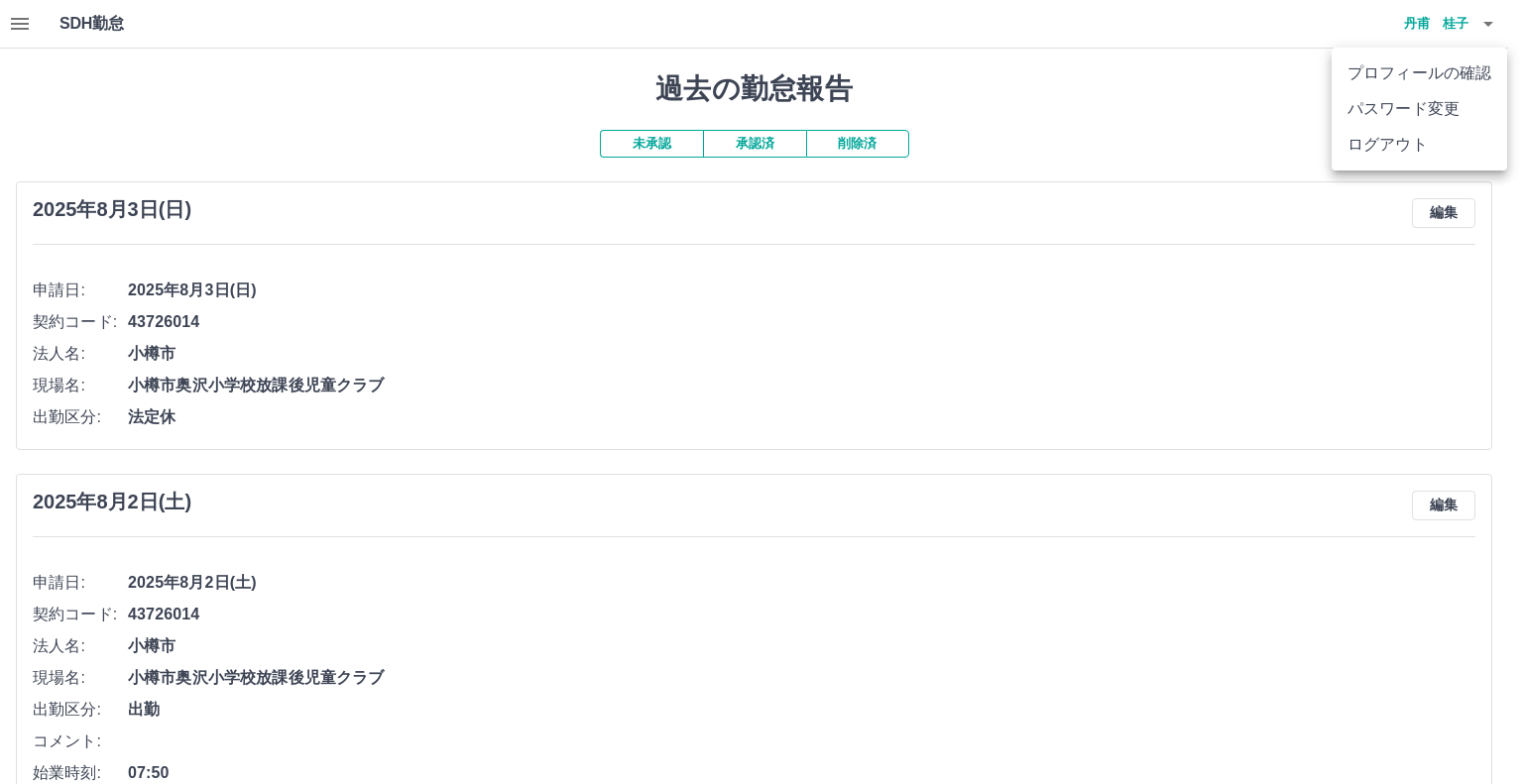 click on "ログアウト" at bounding box center [1419, 145] 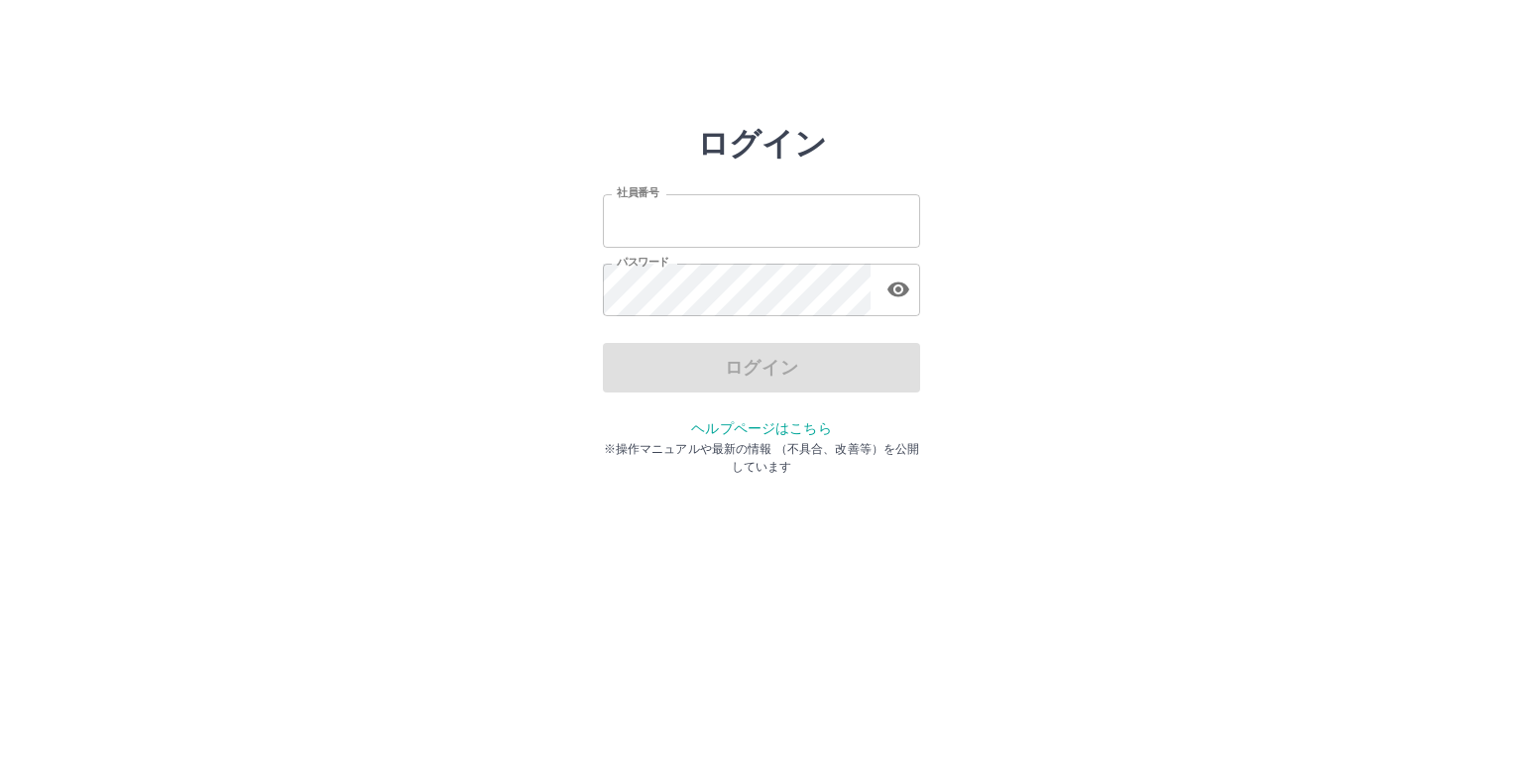 scroll, scrollTop: 0, scrollLeft: 0, axis: both 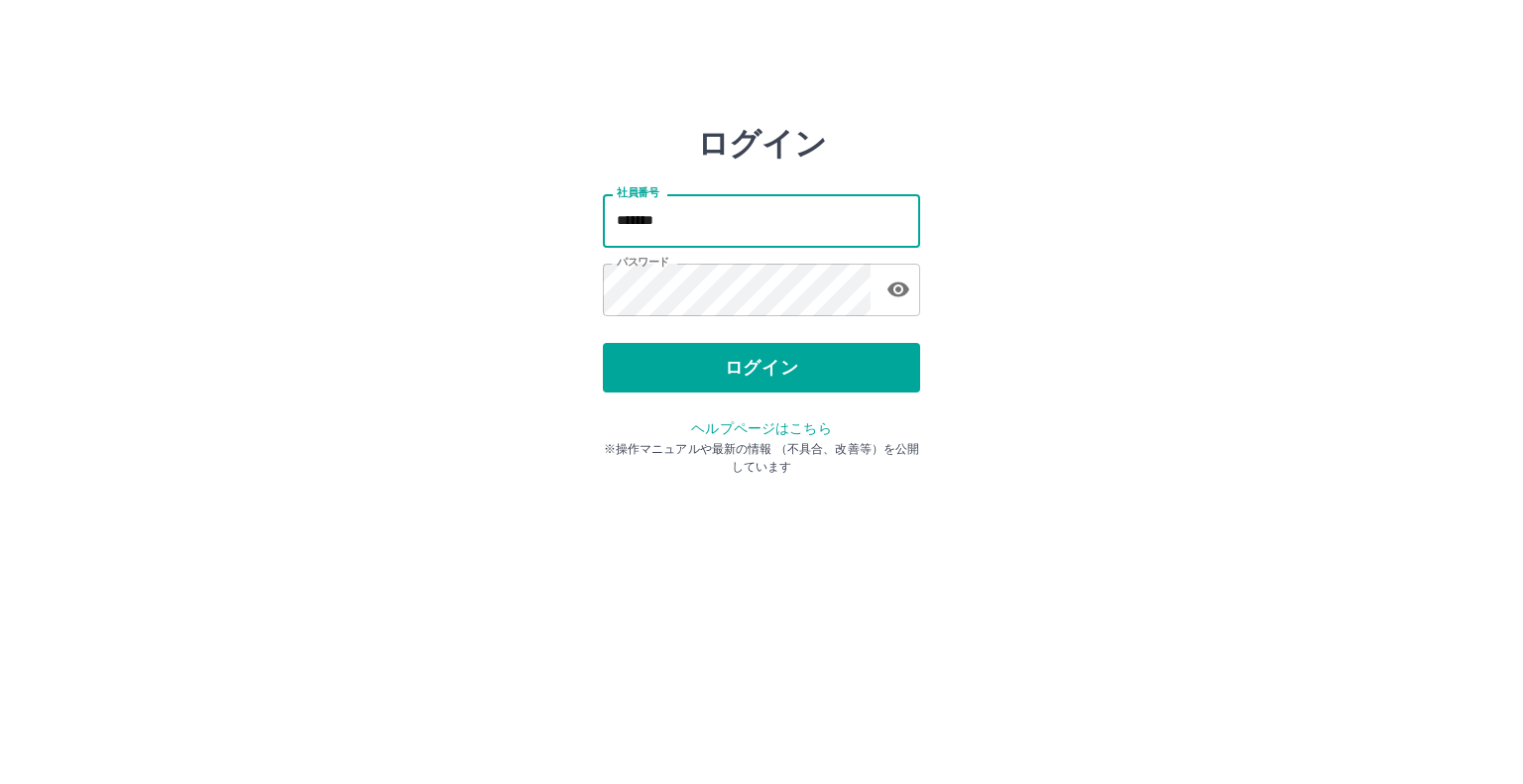 click on "*******" at bounding box center (762, 220) 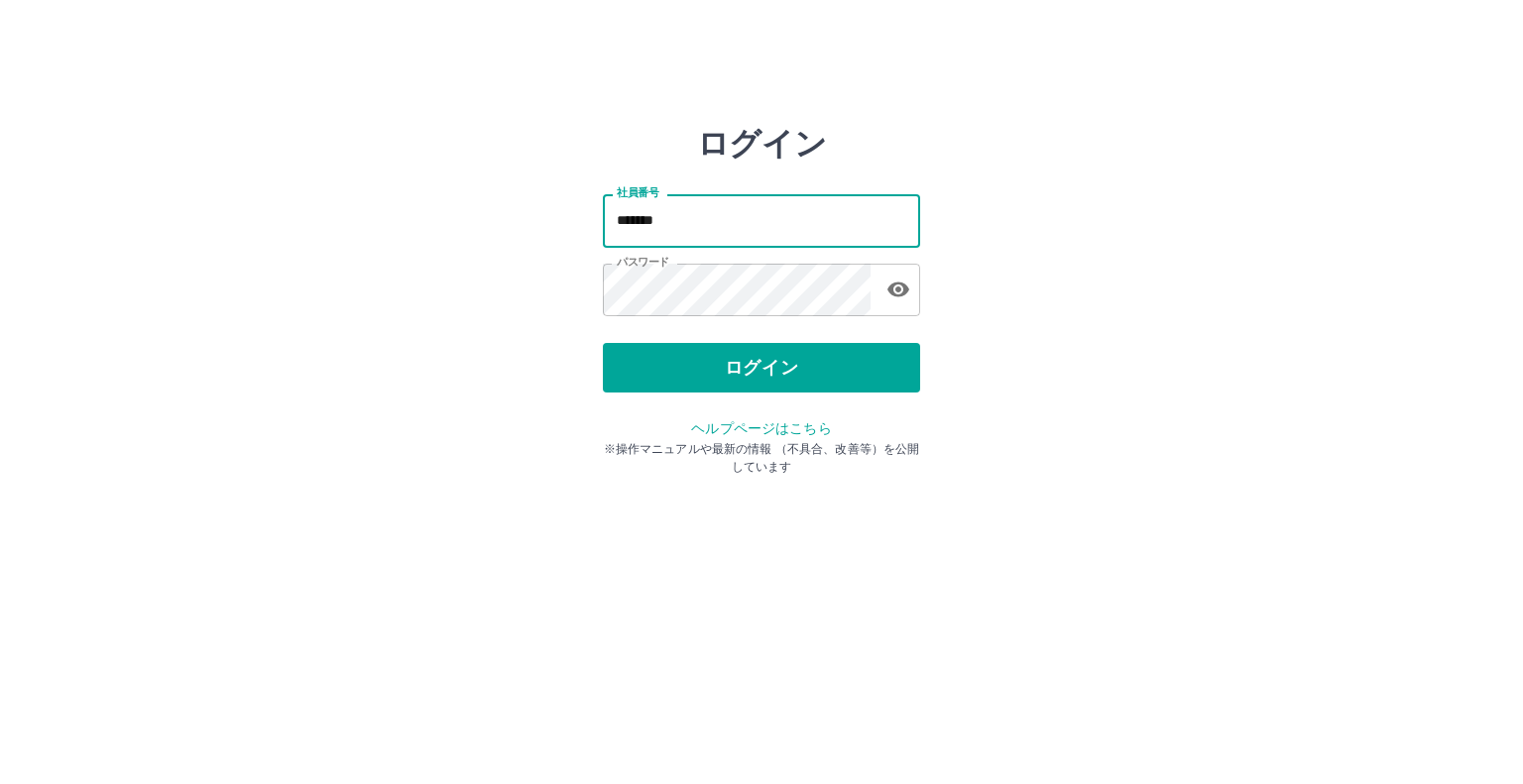 type on "*******" 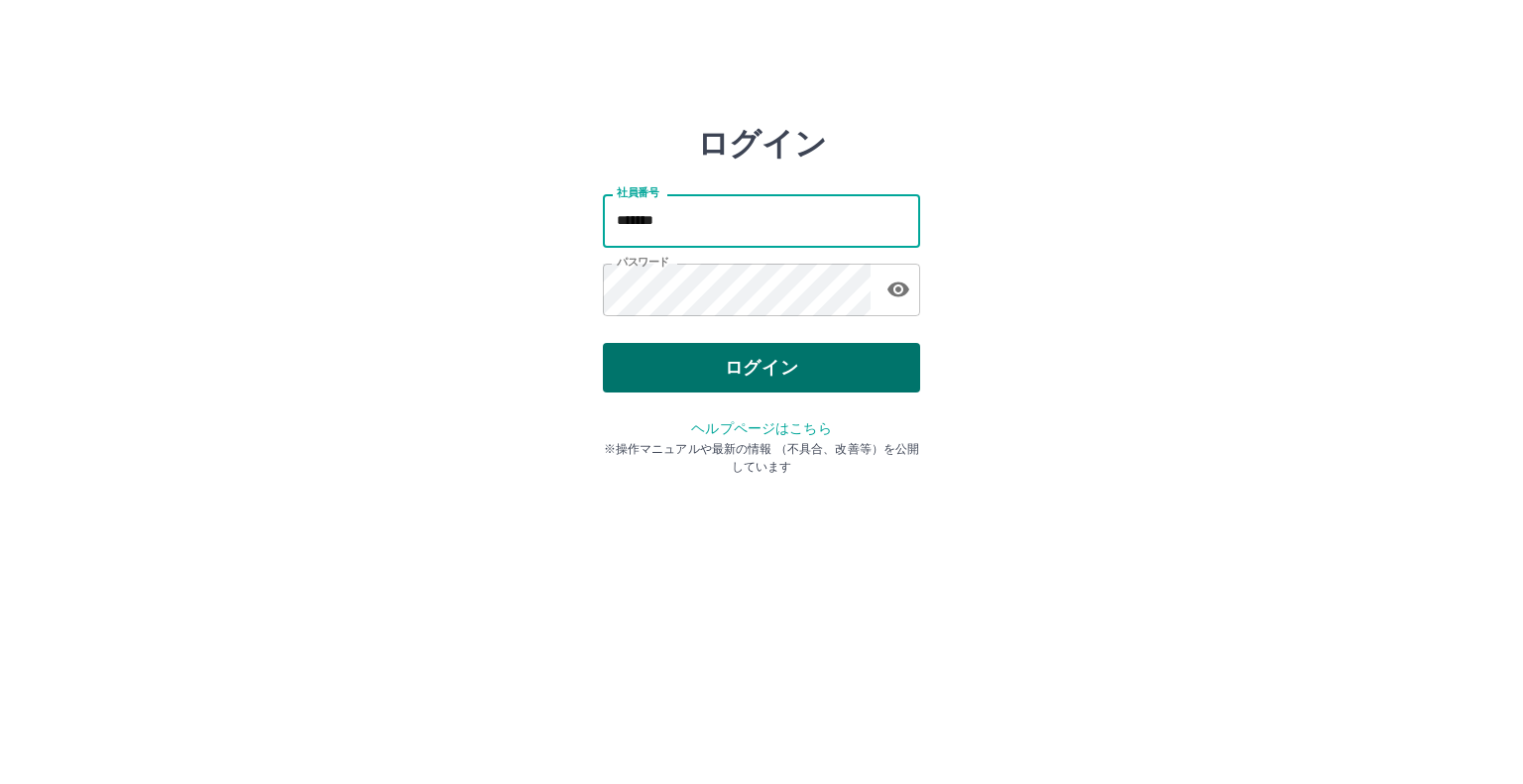 click on "ログイン" at bounding box center [762, 368] 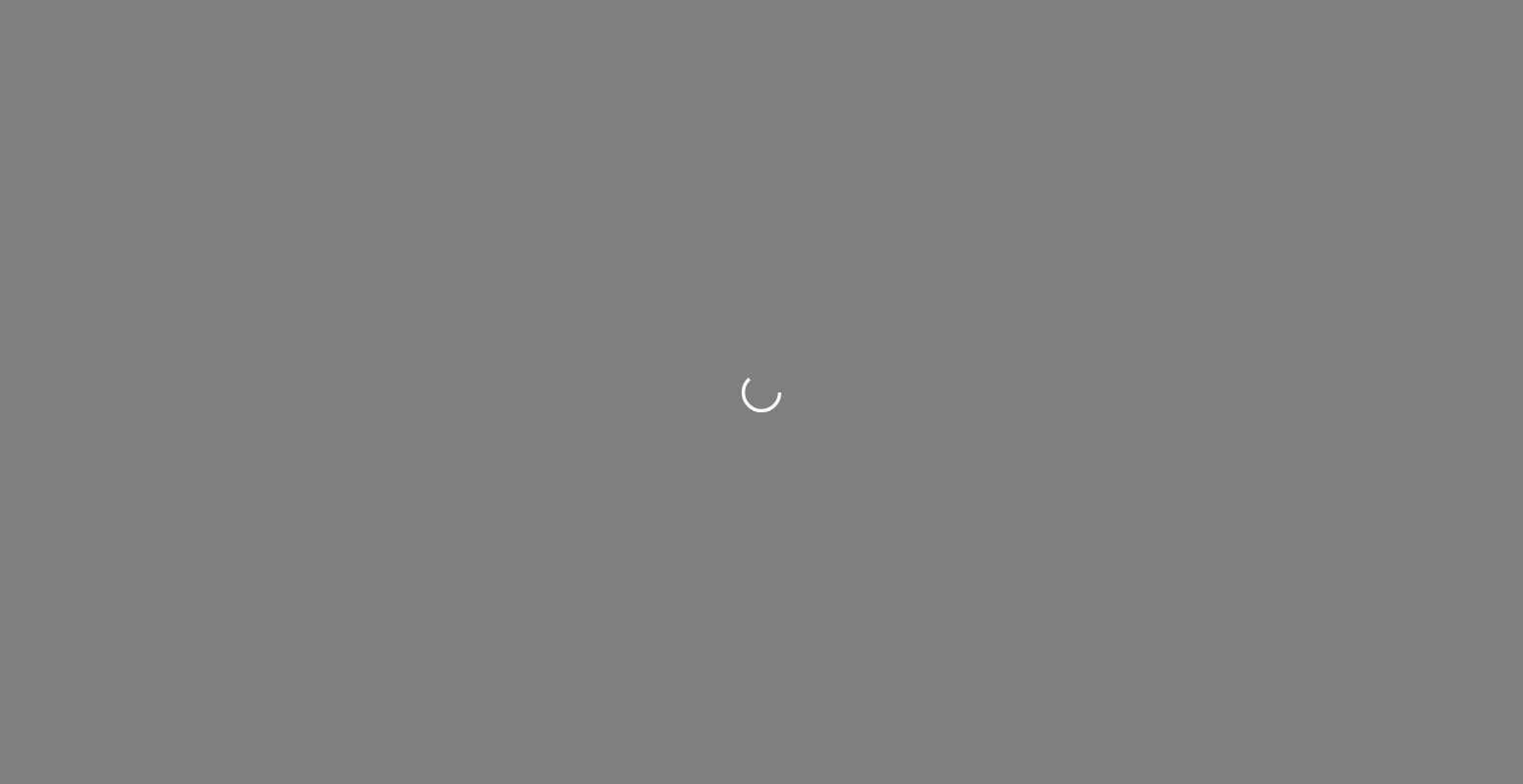 scroll, scrollTop: 0, scrollLeft: 0, axis: both 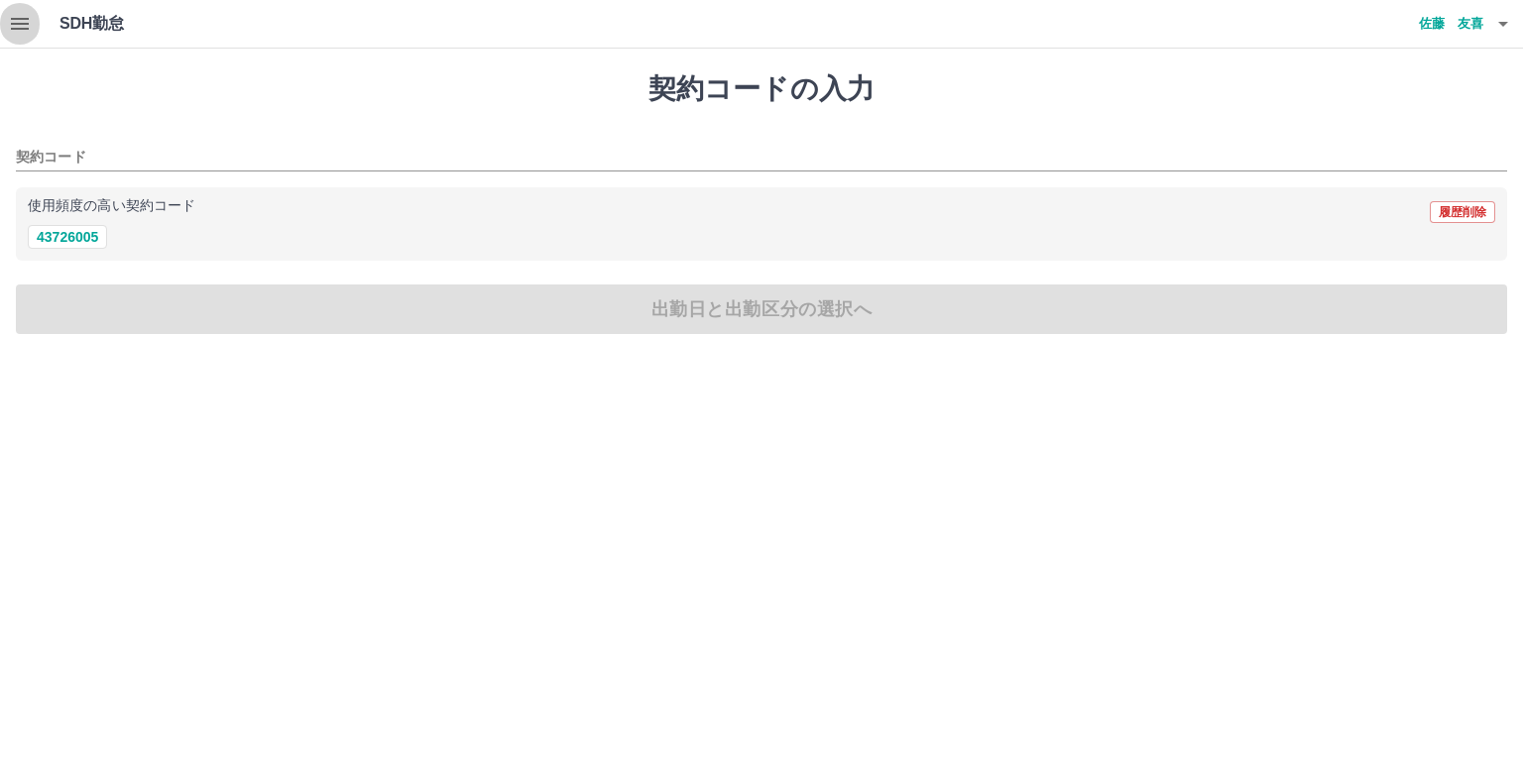 click 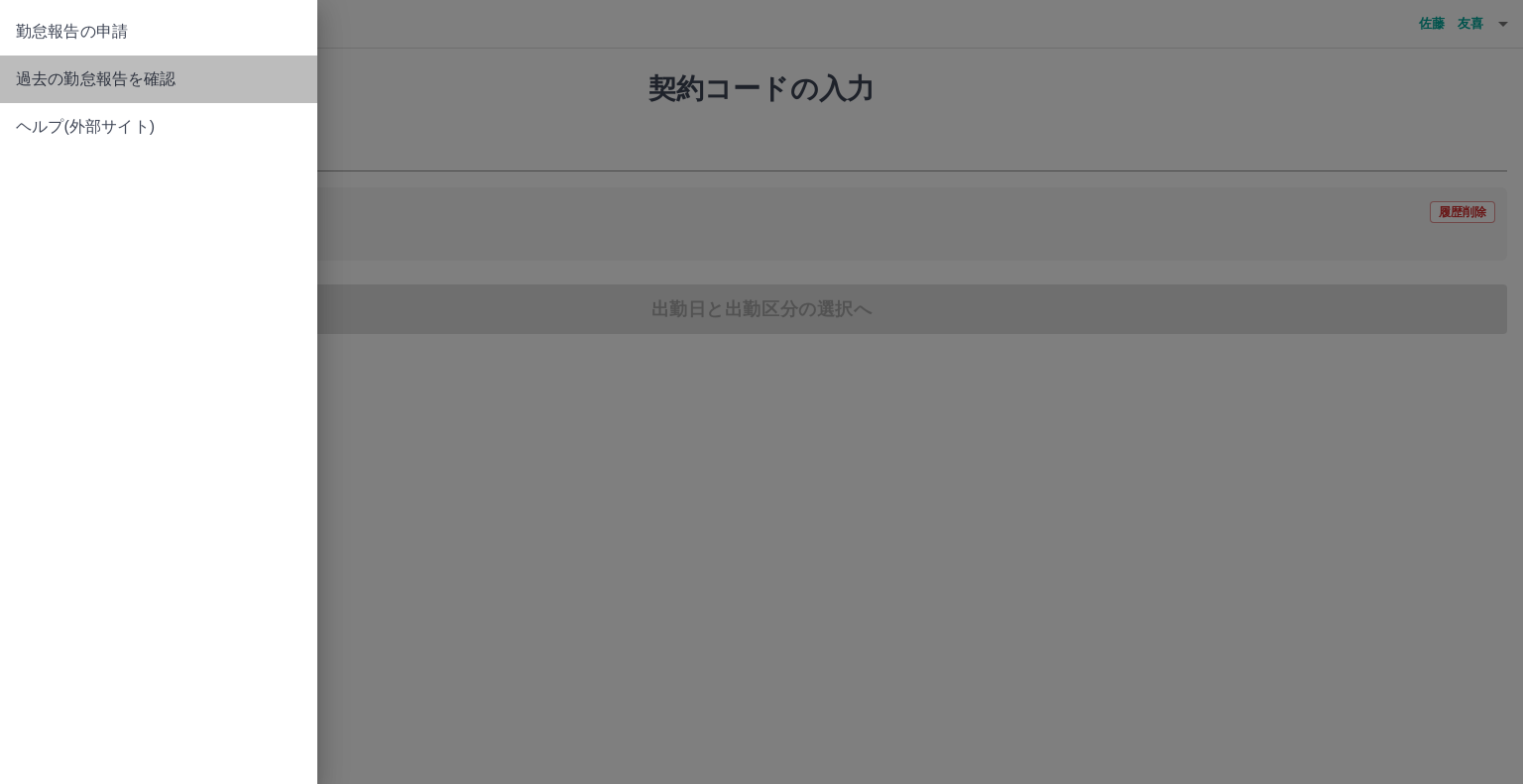 click on "過去の勤怠報告を確認" at bounding box center (159, 79) 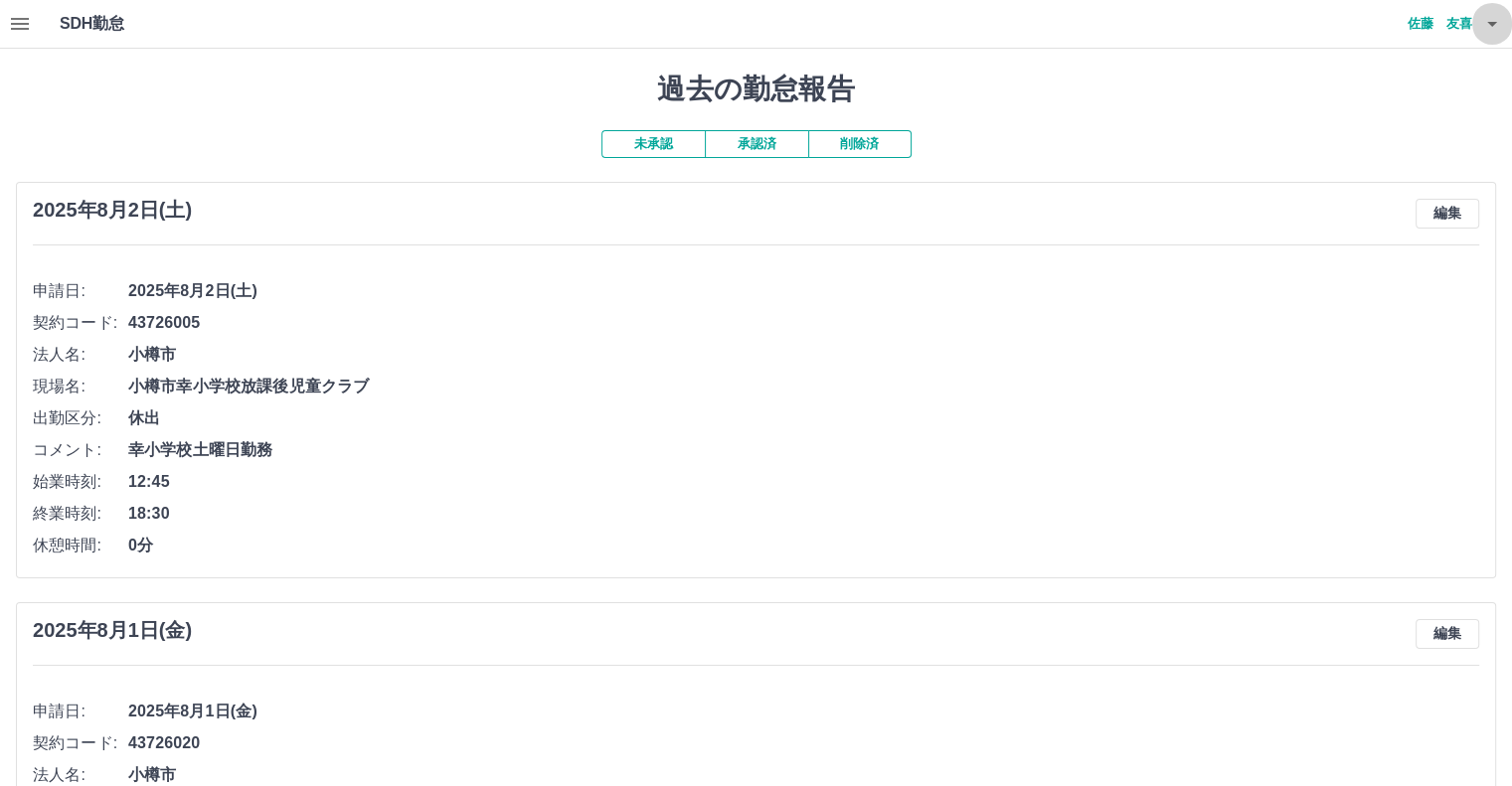 click 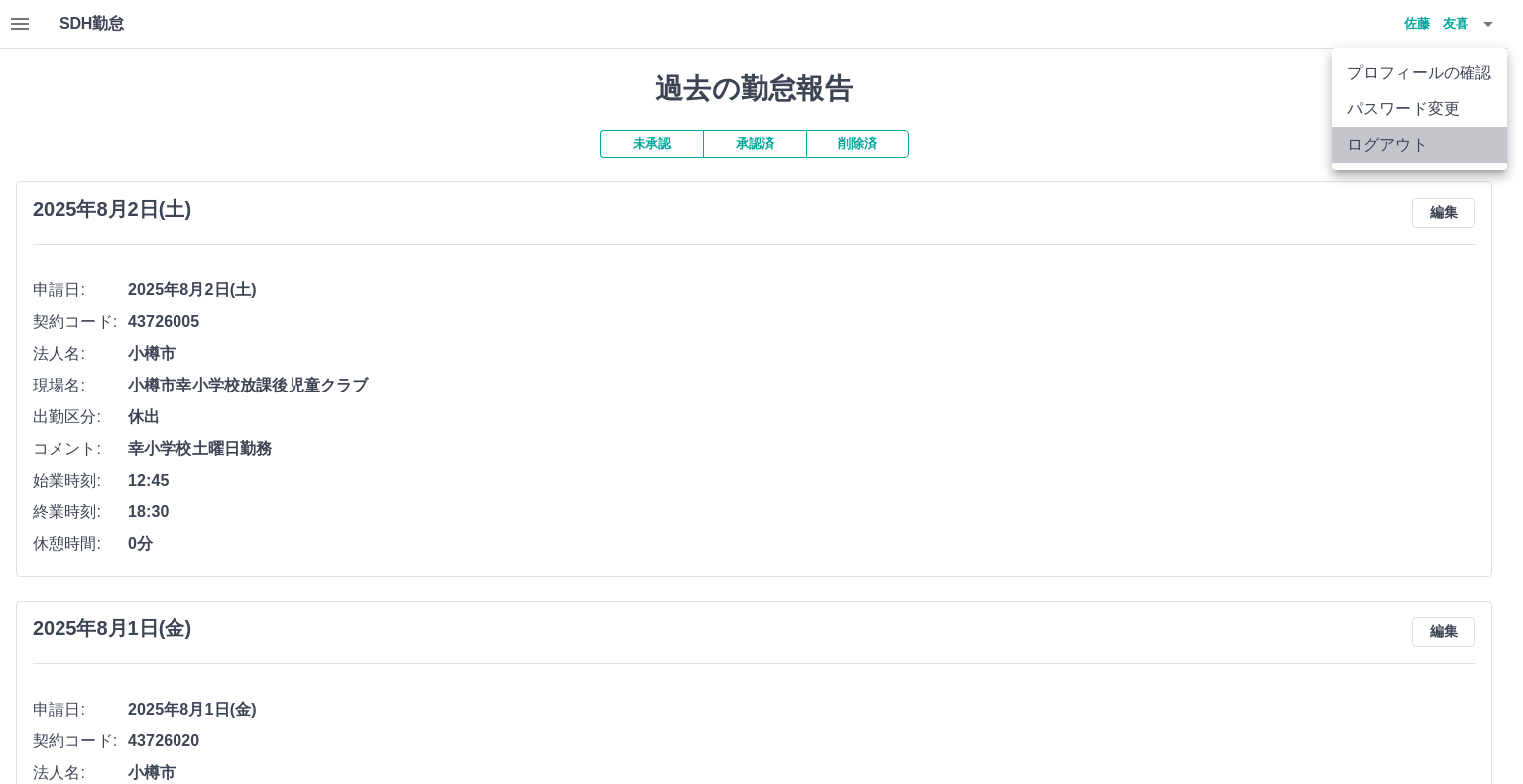 click on "ログアウト" at bounding box center (1419, 145) 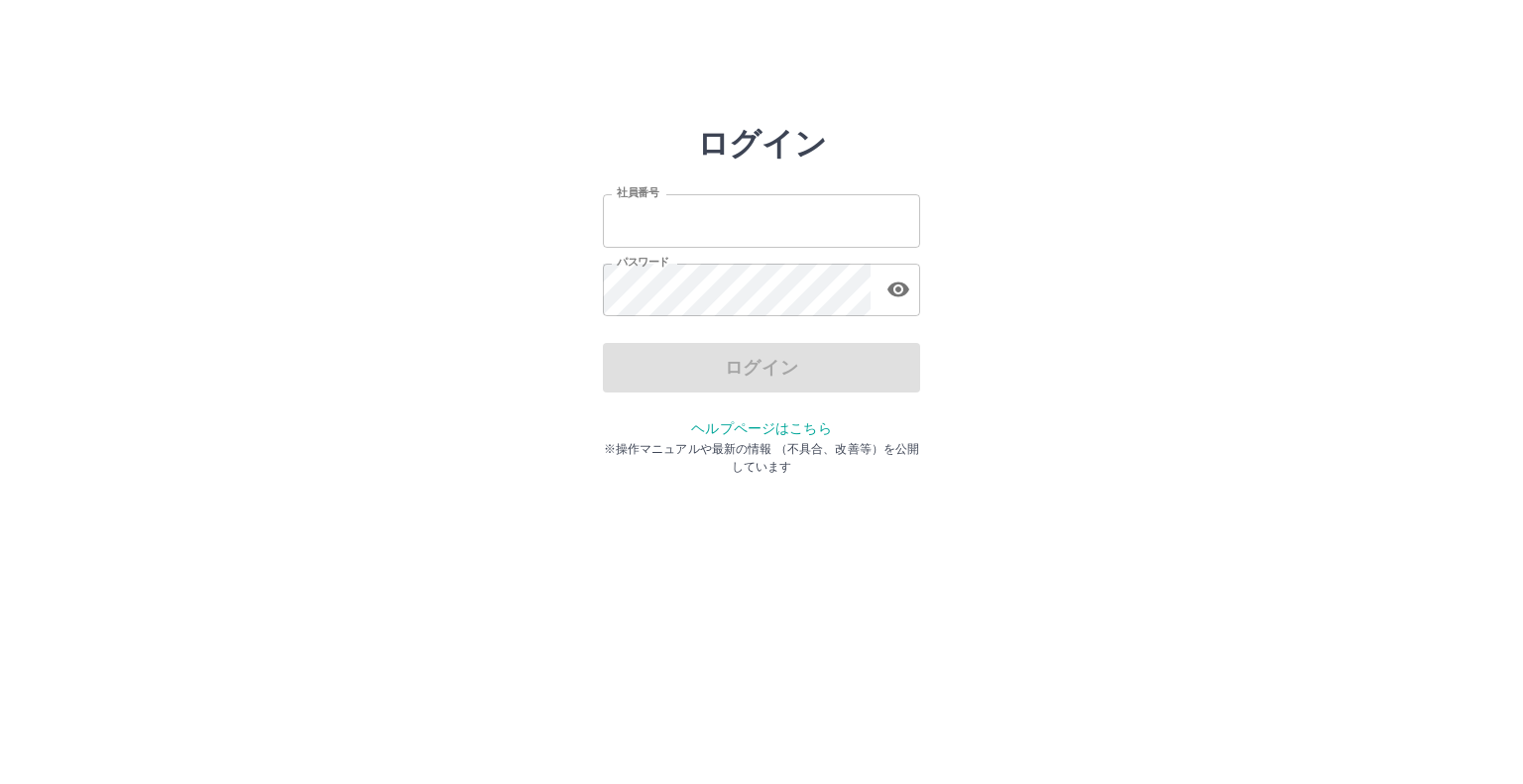 scroll, scrollTop: 0, scrollLeft: 0, axis: both 